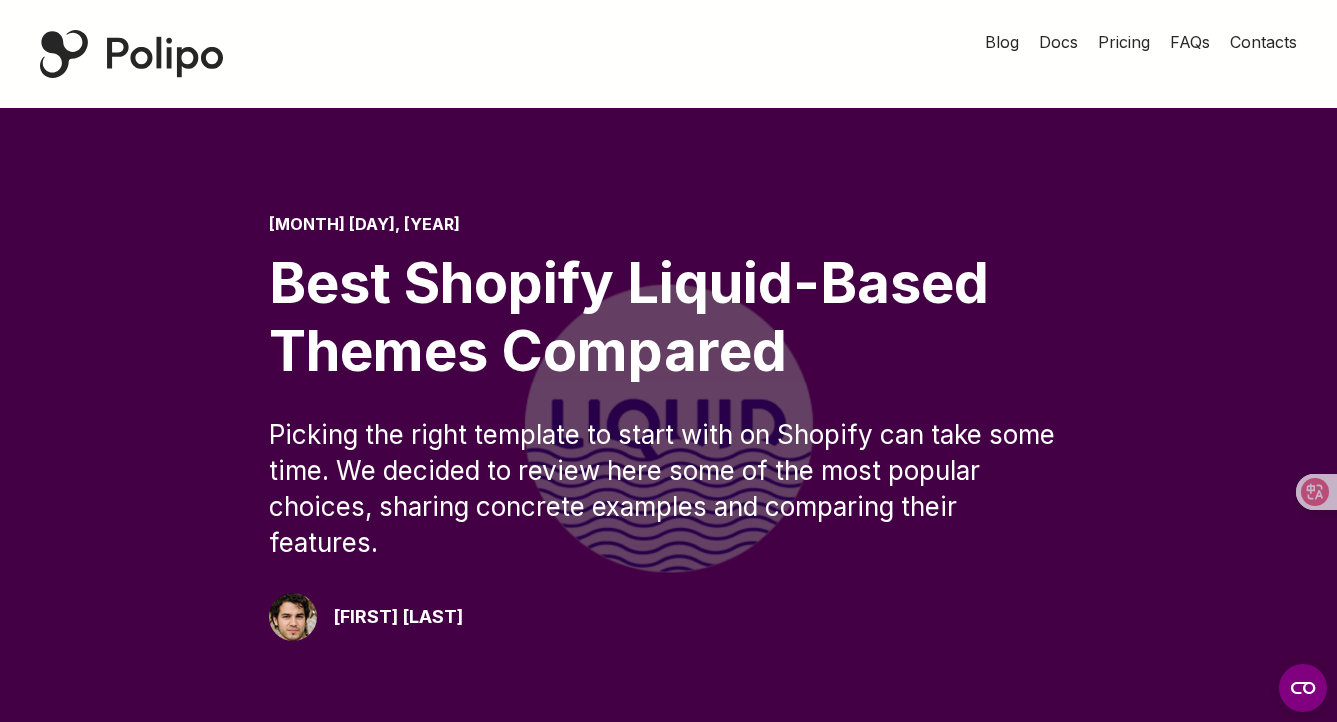 scroll, scrollTop: 0, scrollLeft: 0, axis: both 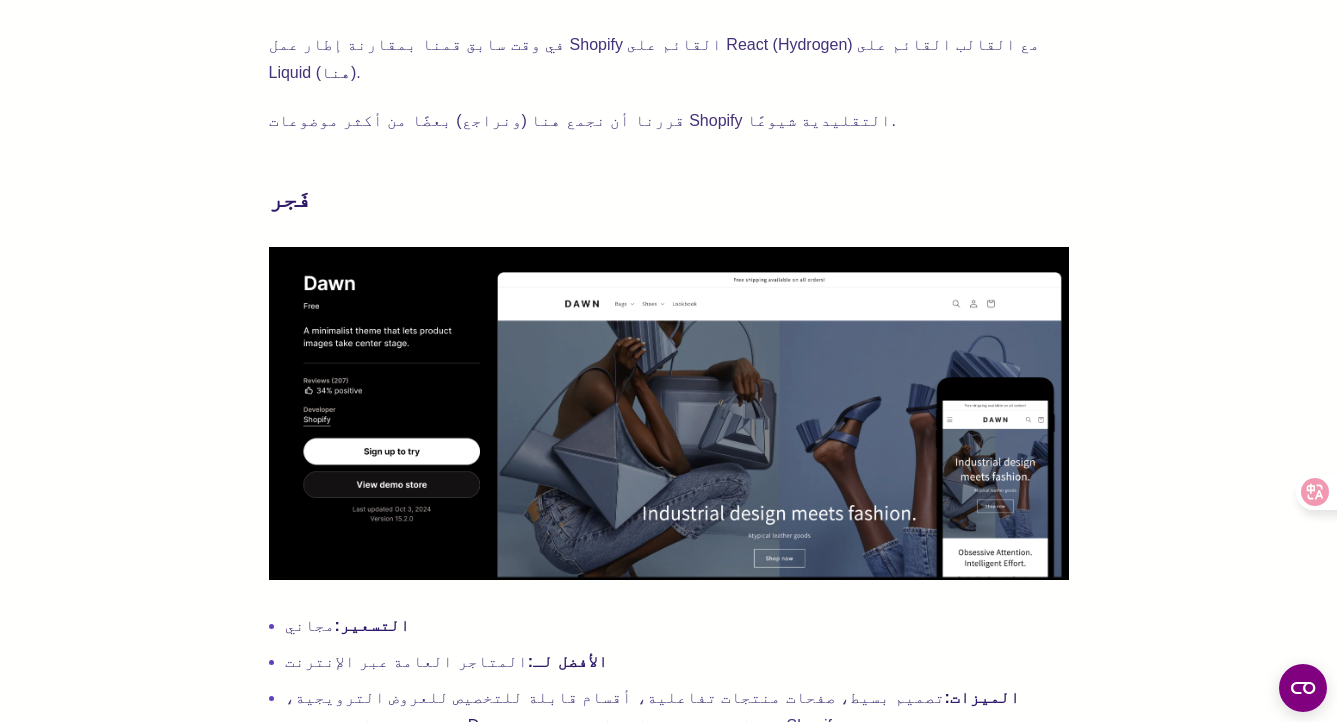 click at bounding box center (669, 413) 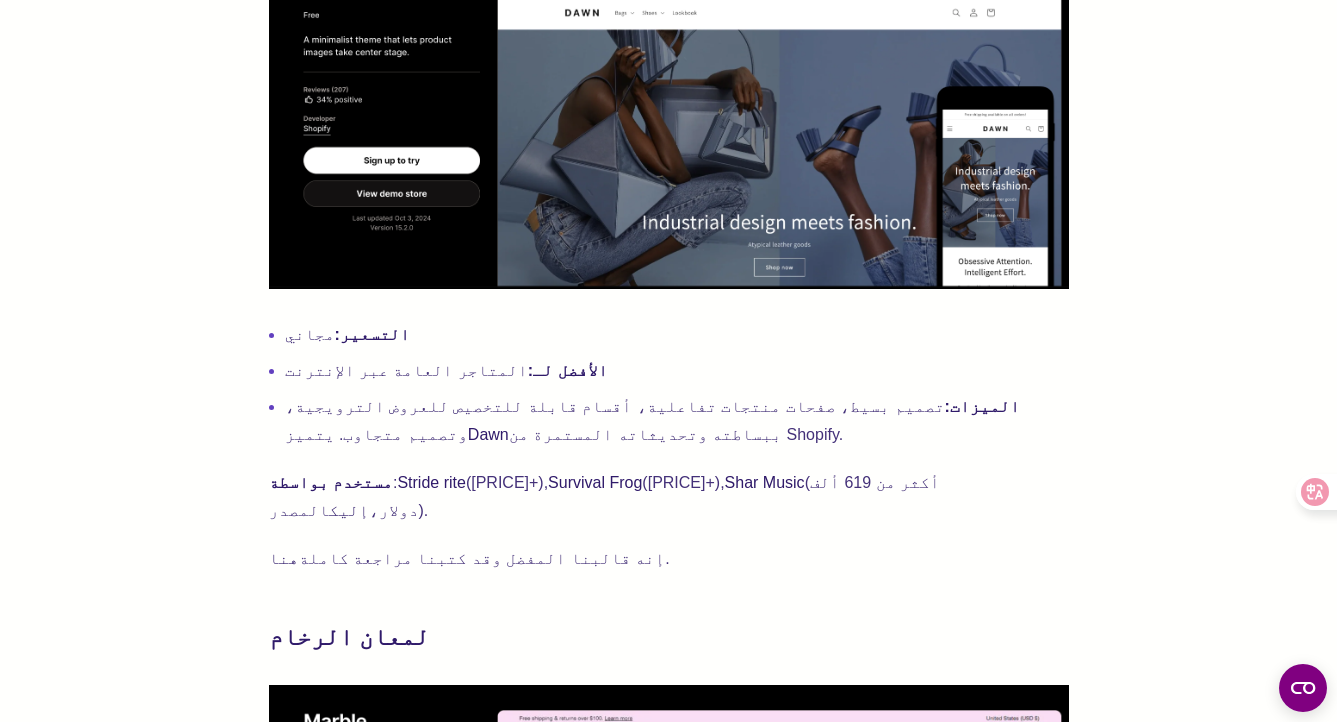 scroll, scrollTop: 1075, scrollLeft: 0, axis: vertical 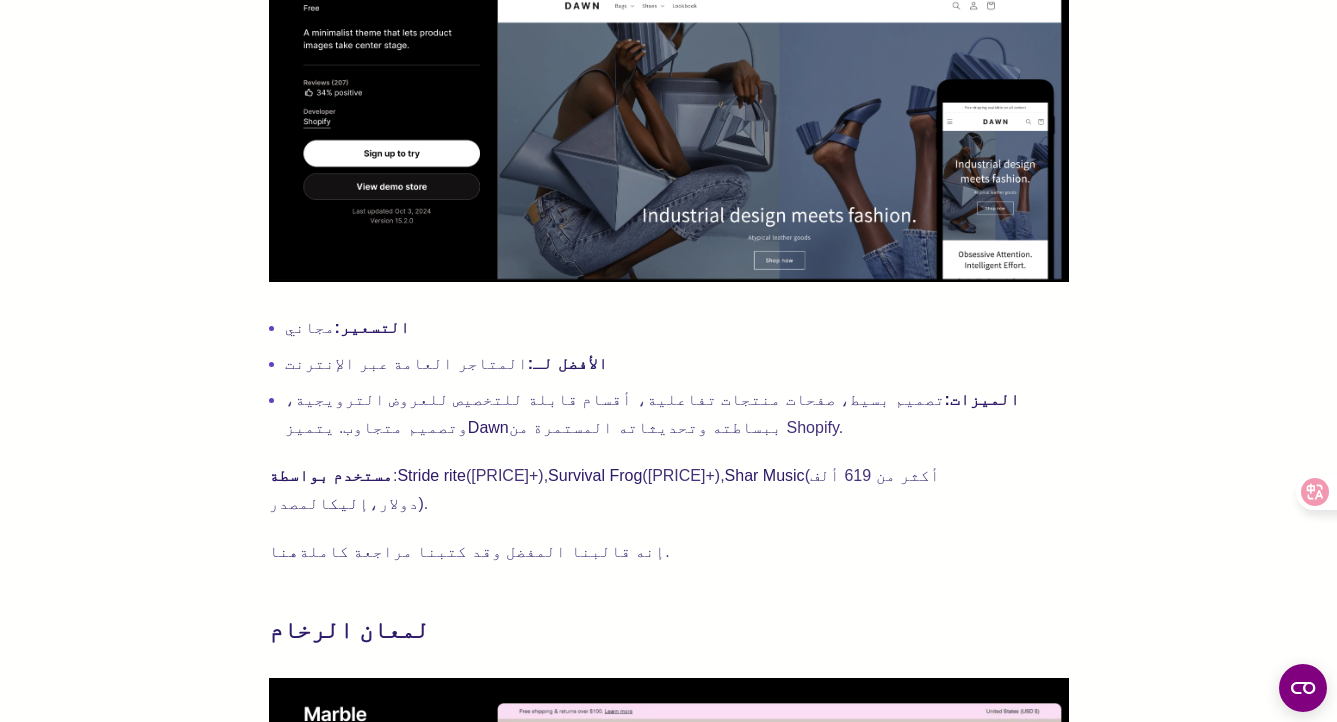 drag, startPoint x: 982, startPoint y: 207, endPoint x: 943, endPoint y: 217, distance: 40.261642 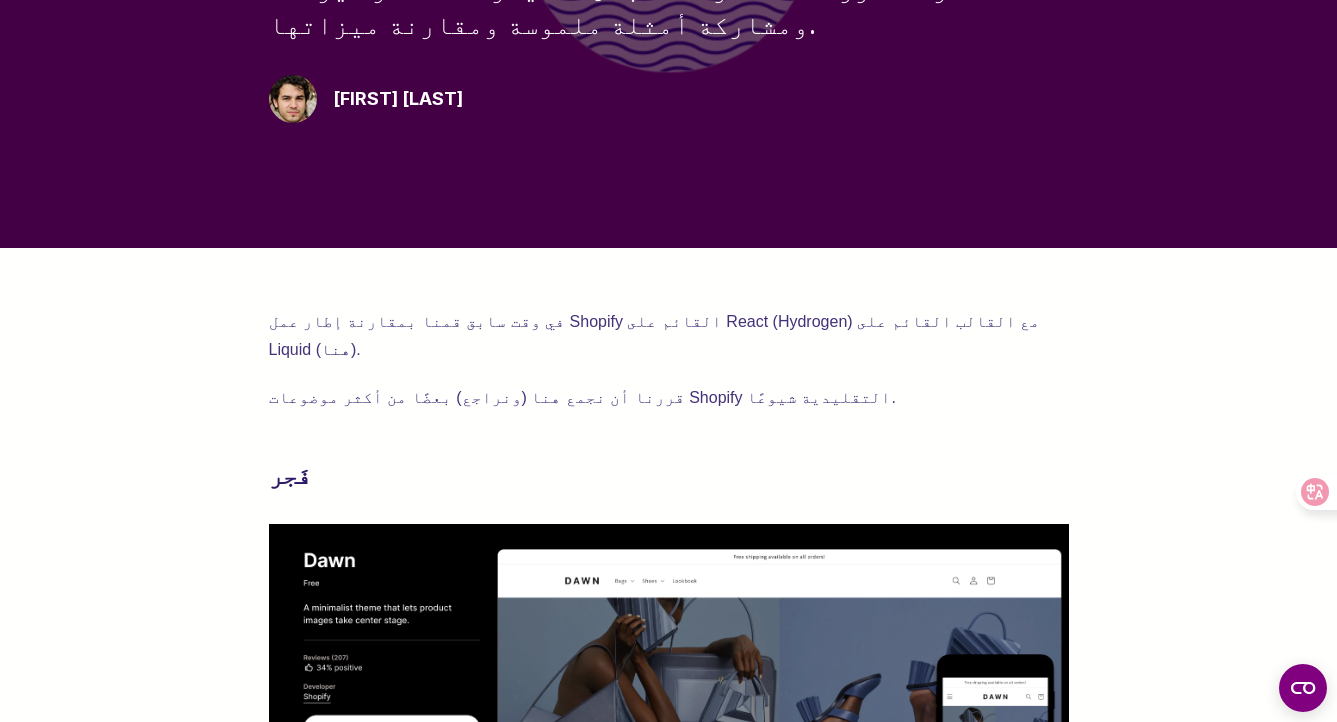 scroll, scrollTop: 499, scrollLeft: 0, axis: vertical 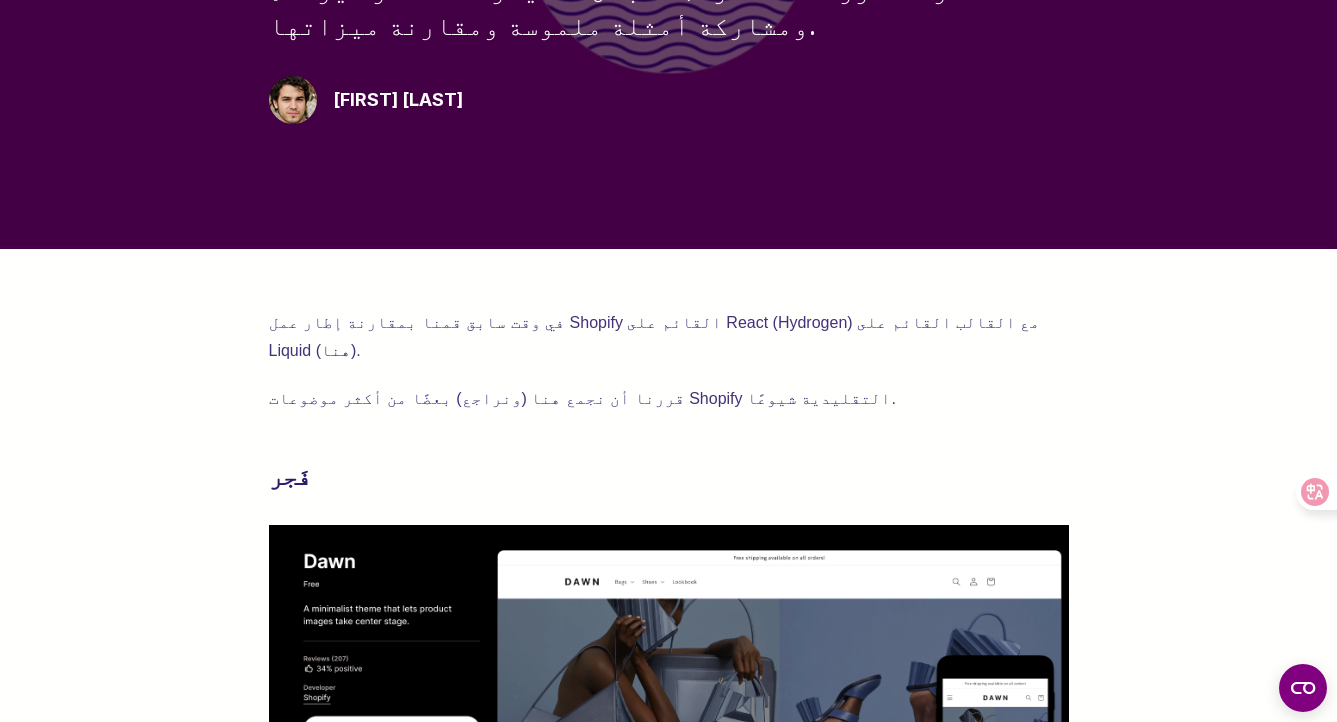 click on "فَجر" at bounding box center (290, 476) 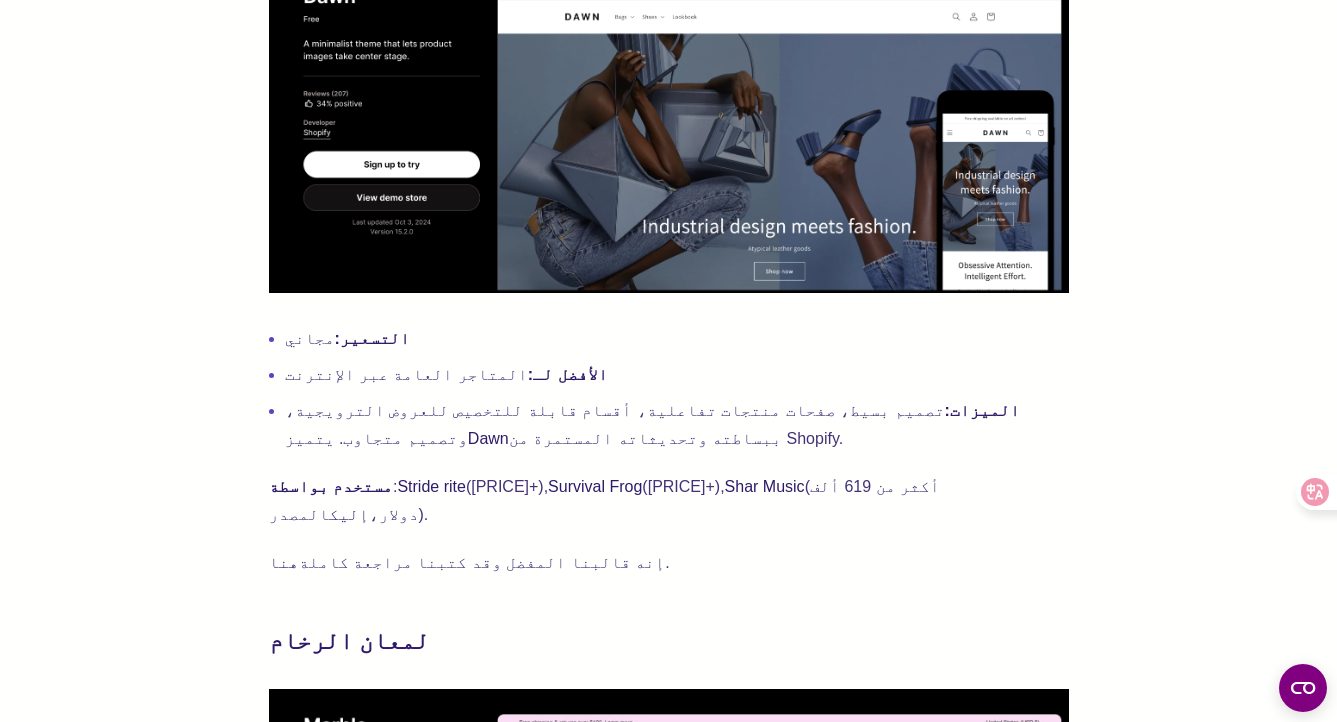 scroll, scrollTop: 1065, scrollLeft: 0, axis: vertical 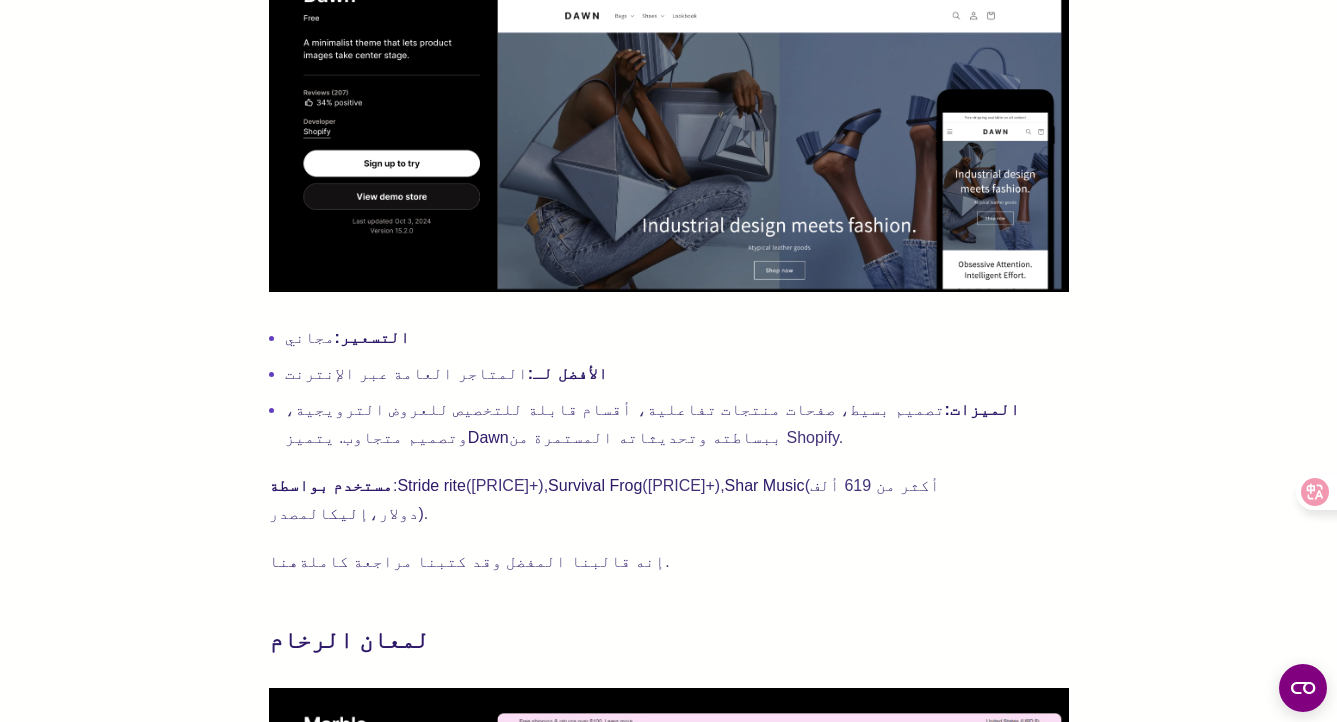 click on "تصميم بسيط، صفحات منتجات تفاعلية، أقسام قابلة للتخصيص للعروض الترويجية، وتصميم متجاوب. يتميز" at bounding box center [655, 423] 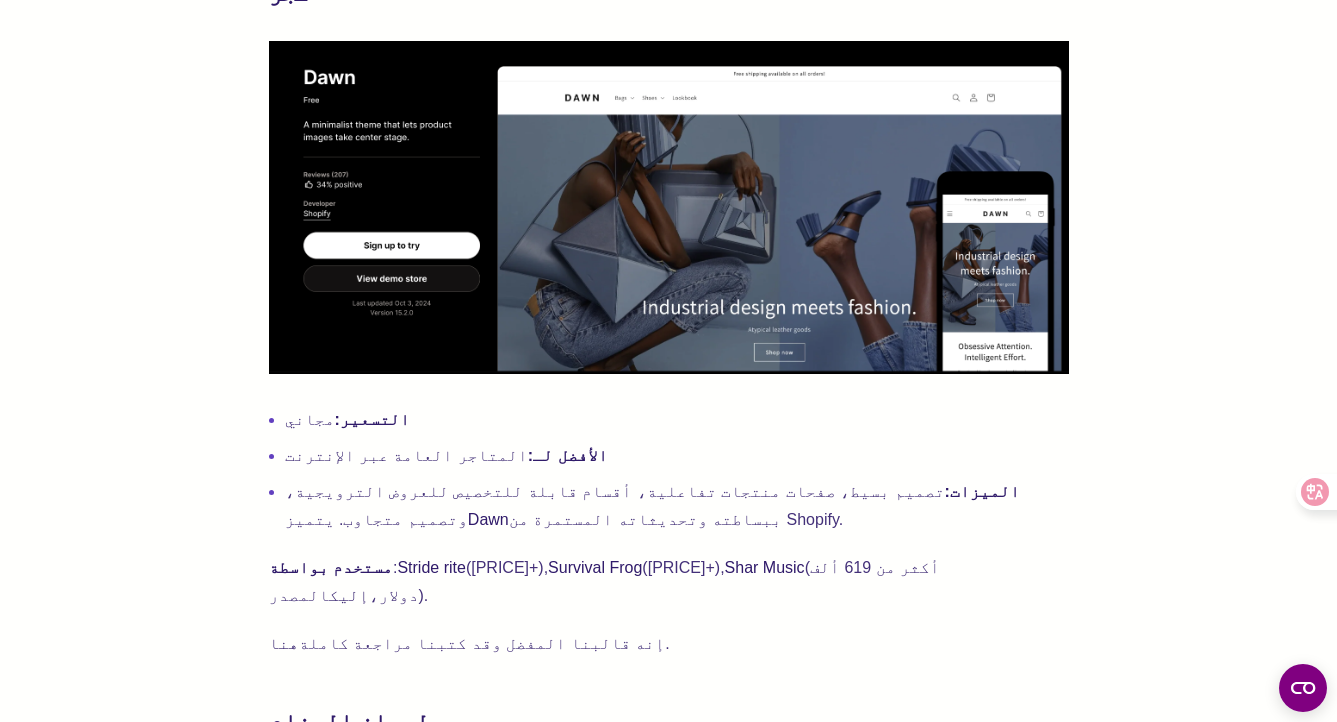 scroll, scrollTop: 827, scrollLeft: 0, axis: vertical 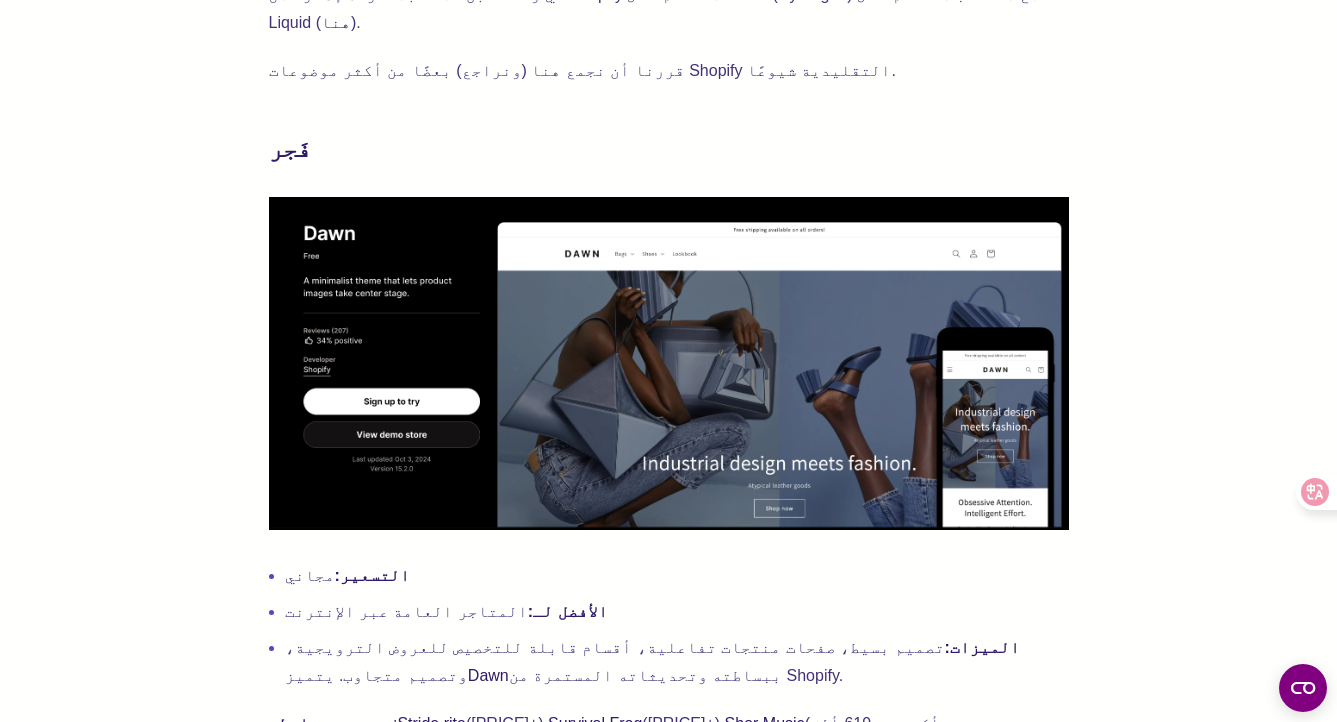 click at bounding box center [669, 363] 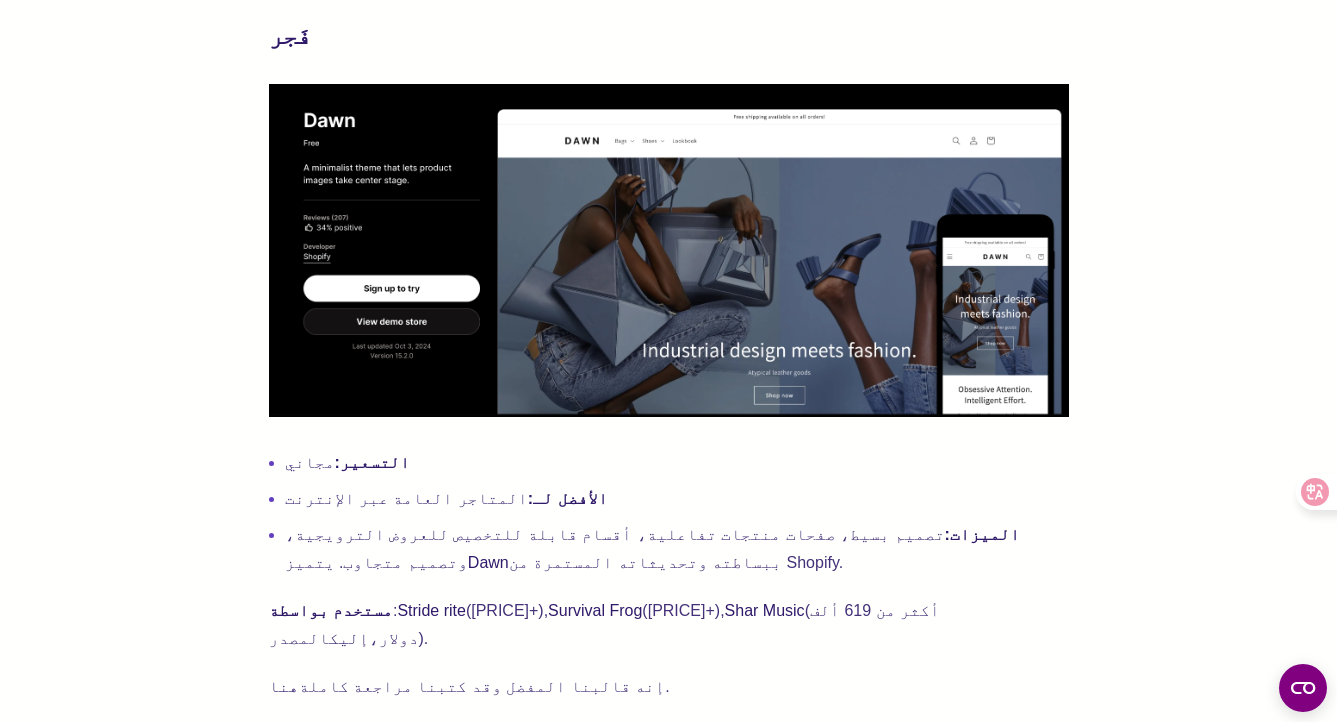 scroll, scrollTop: 936, scrollLeft: 0, axis: vertical 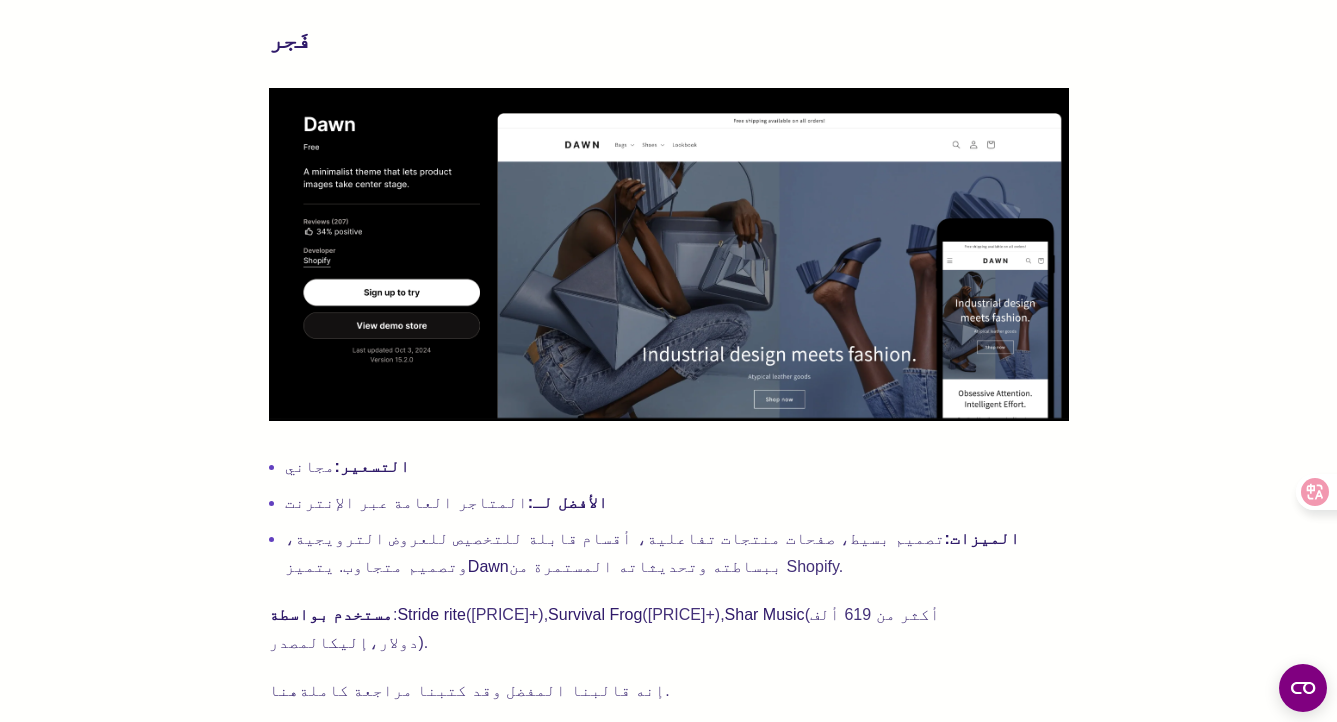 click at bounding box center [669, 254] 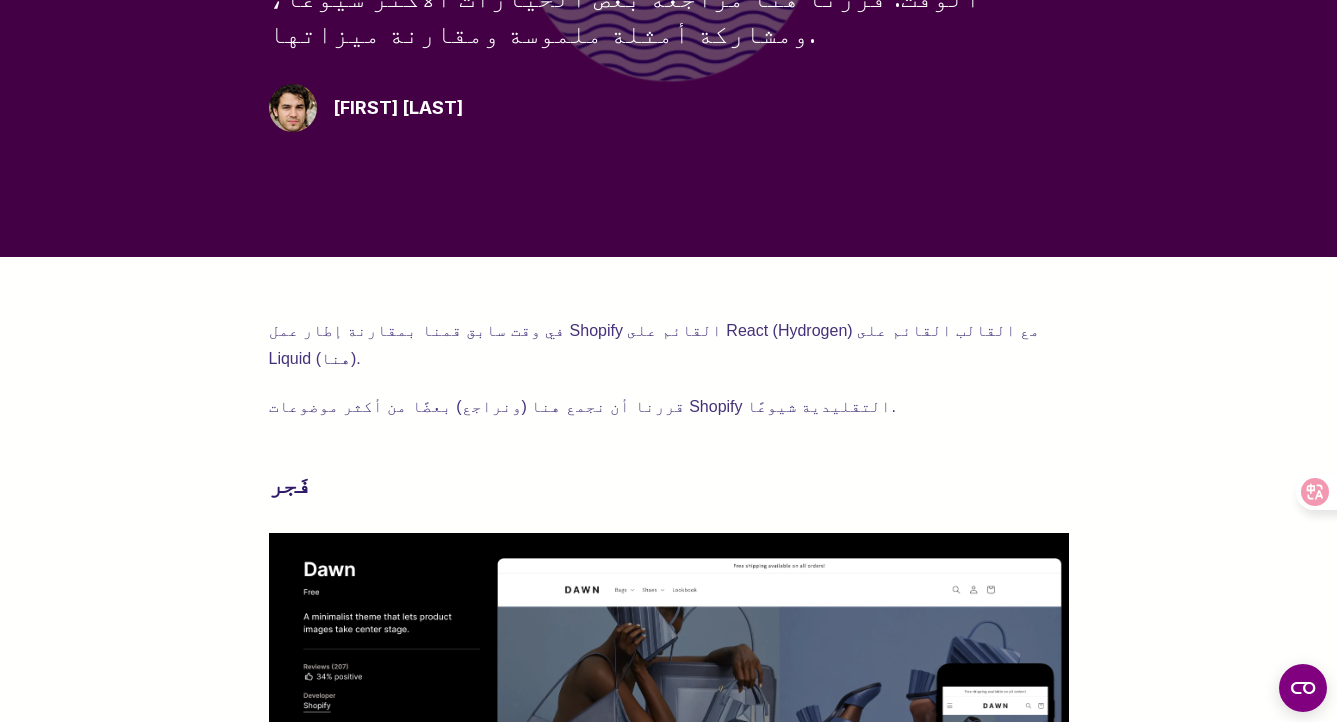 scroll, scrollTop: 428, scrollLeft: 0, axis: vertical 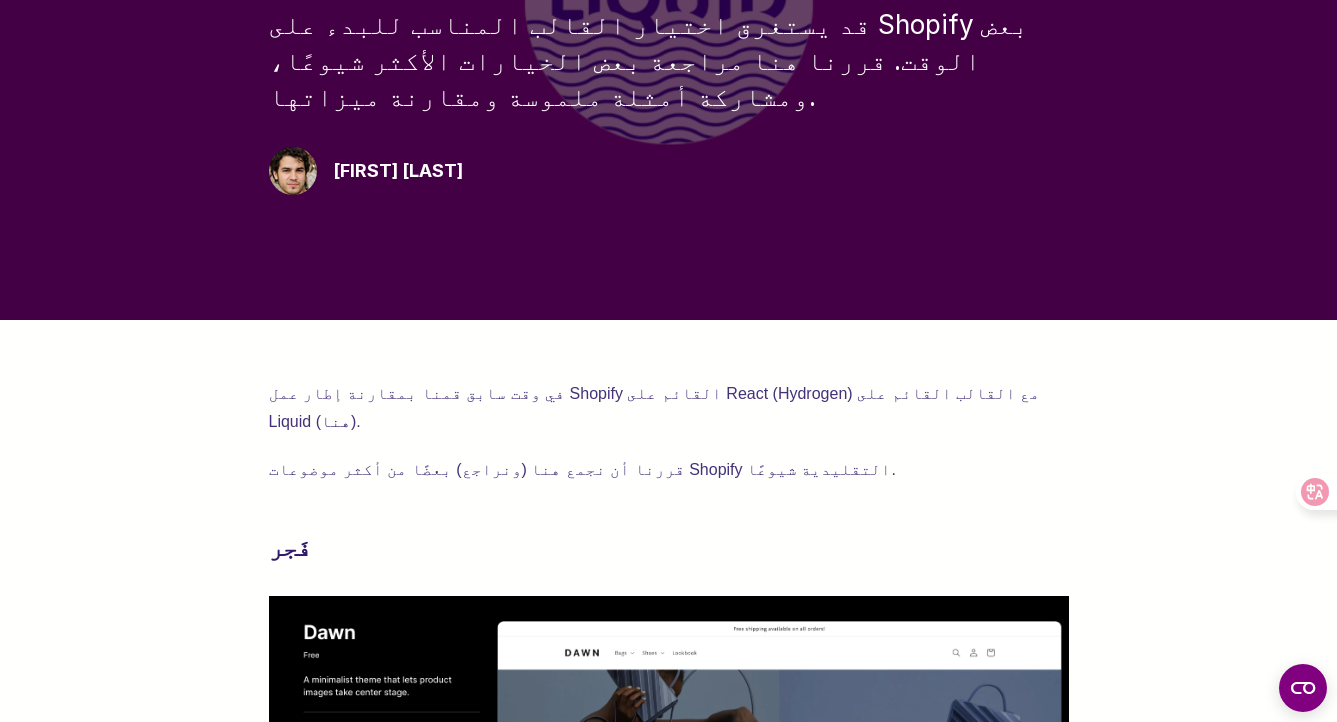 click on "قررنا أن نجمع هنا (ونراجع) بعضًا من أكثر موضوعات Shopify التقليدية شيوعًا." at bounding box center [582, 469] 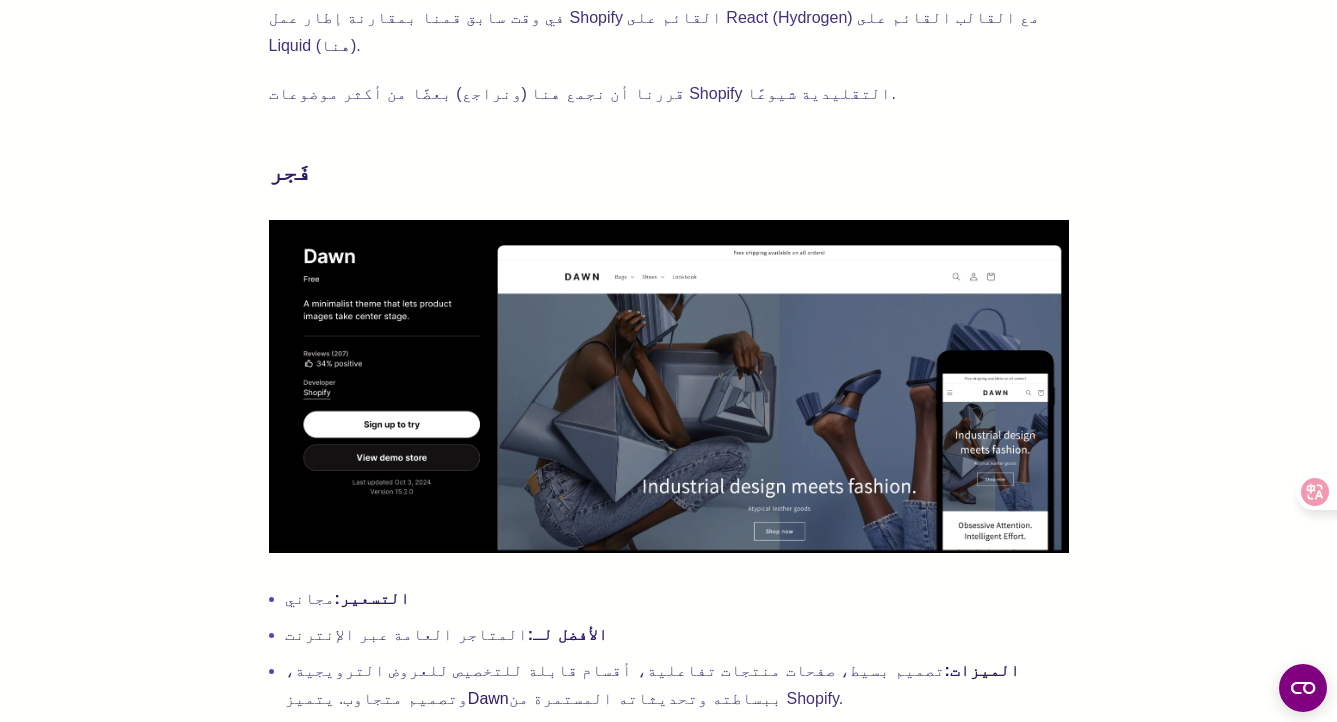 scroll, scrollTop: 762, scrollLeft: 0, axis: vertical 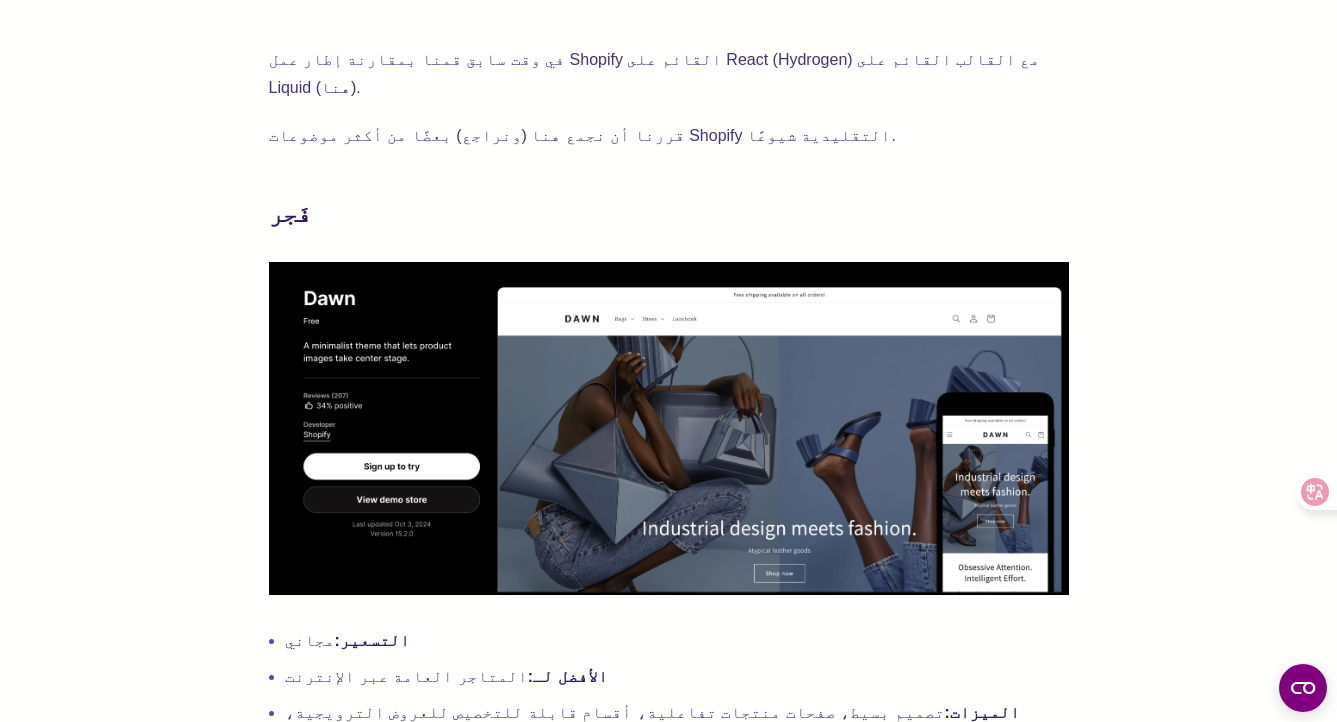 click at bounding box center [669, 428] 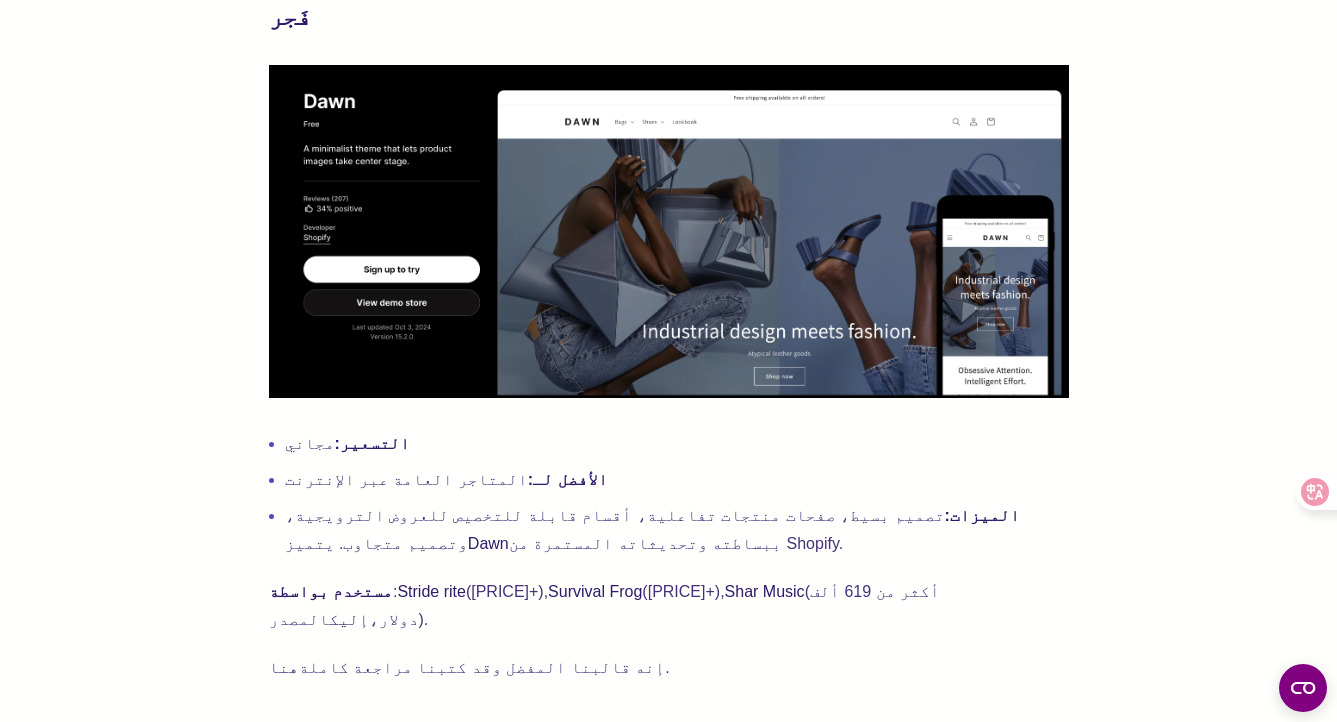 scroll, scrollTop: 961, scrollLeft: 0, axis: vertical 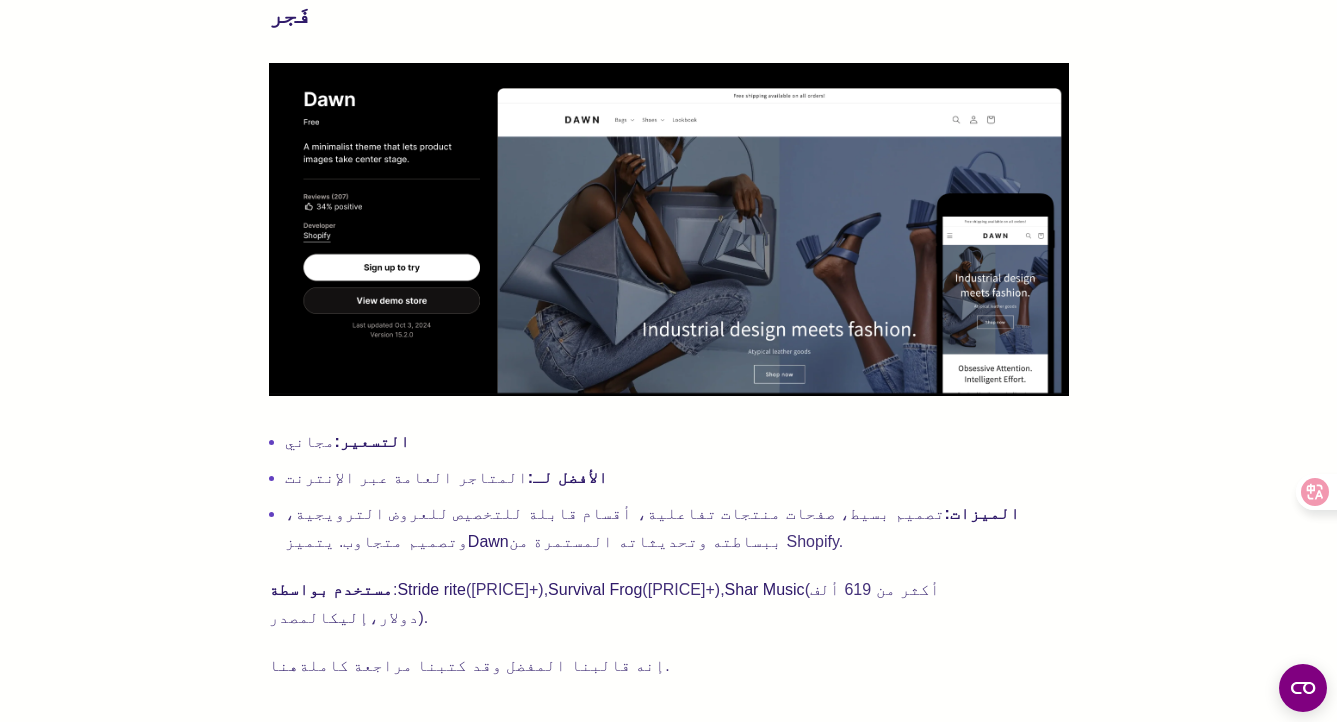 click on "إنه قالبنا المفضل وقد كتبنا مراجعة كاملة" at bounding box center [482, 665] 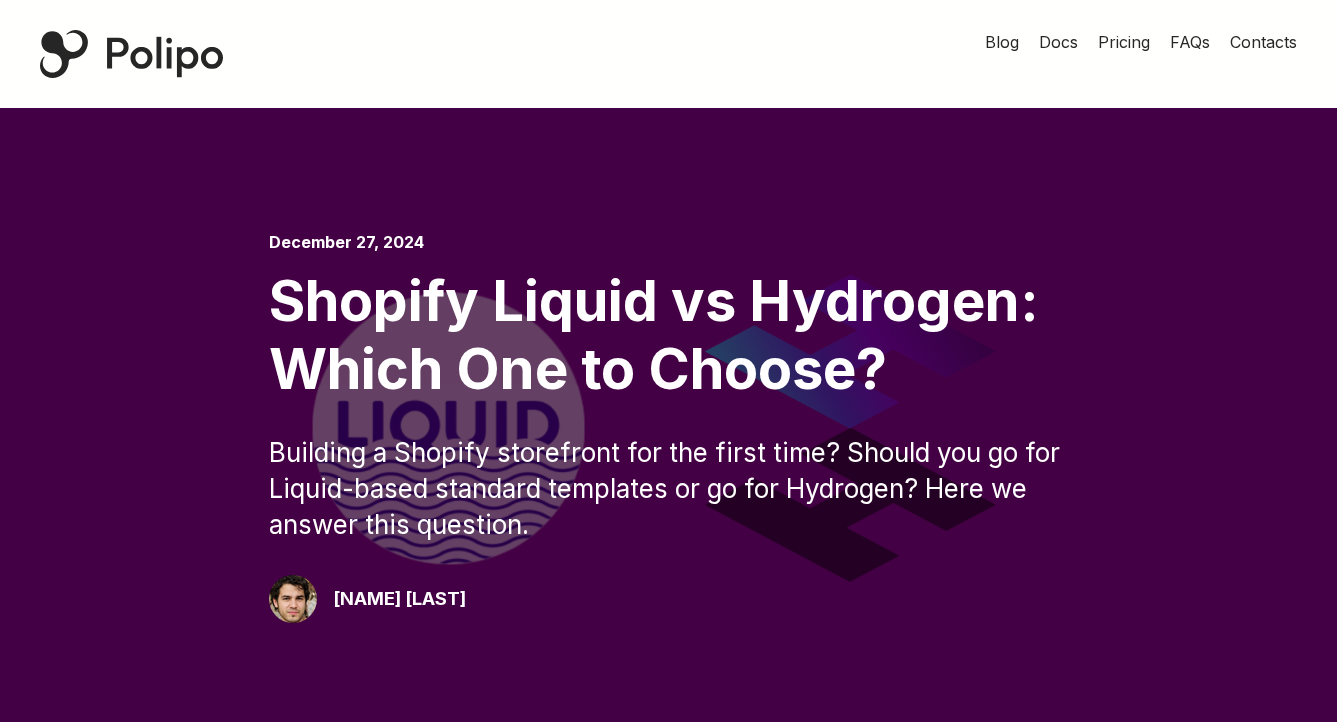 scroll, scrollTop: 0, scrollLeft: 0, axis: both 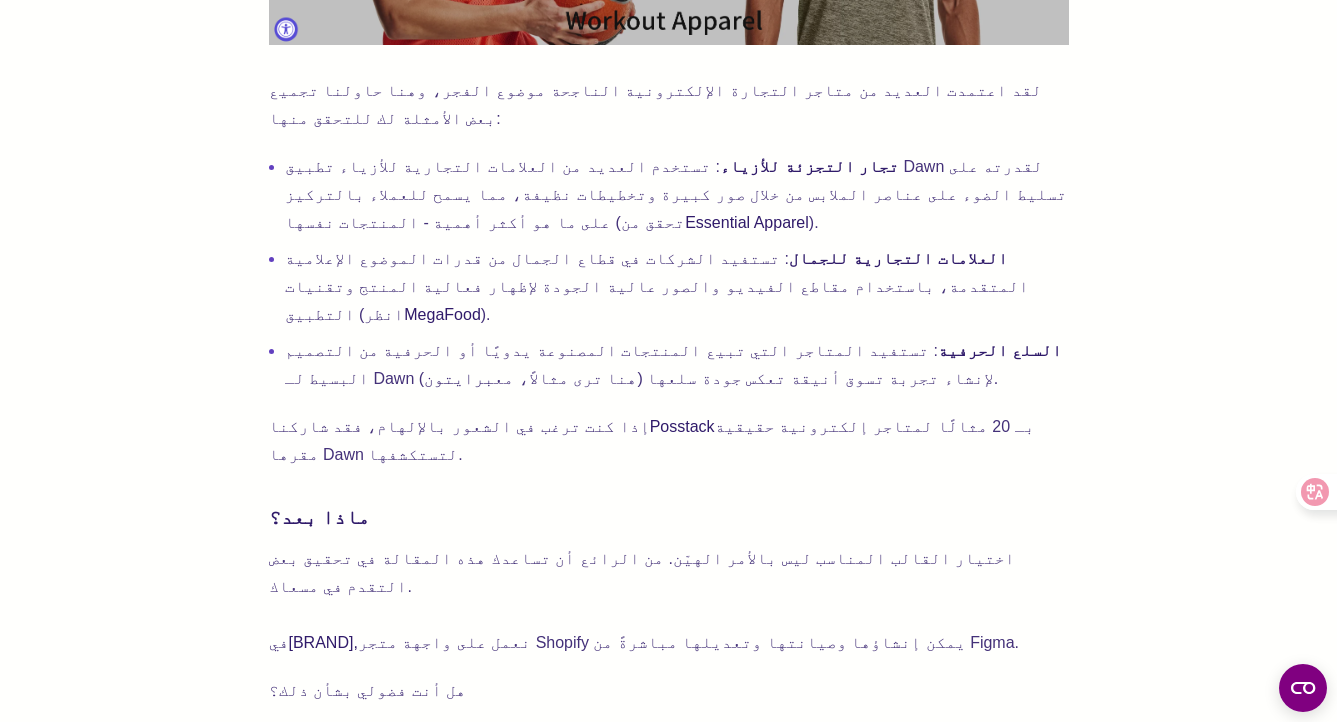 click on "هنا" at bounding box center [284, 738] 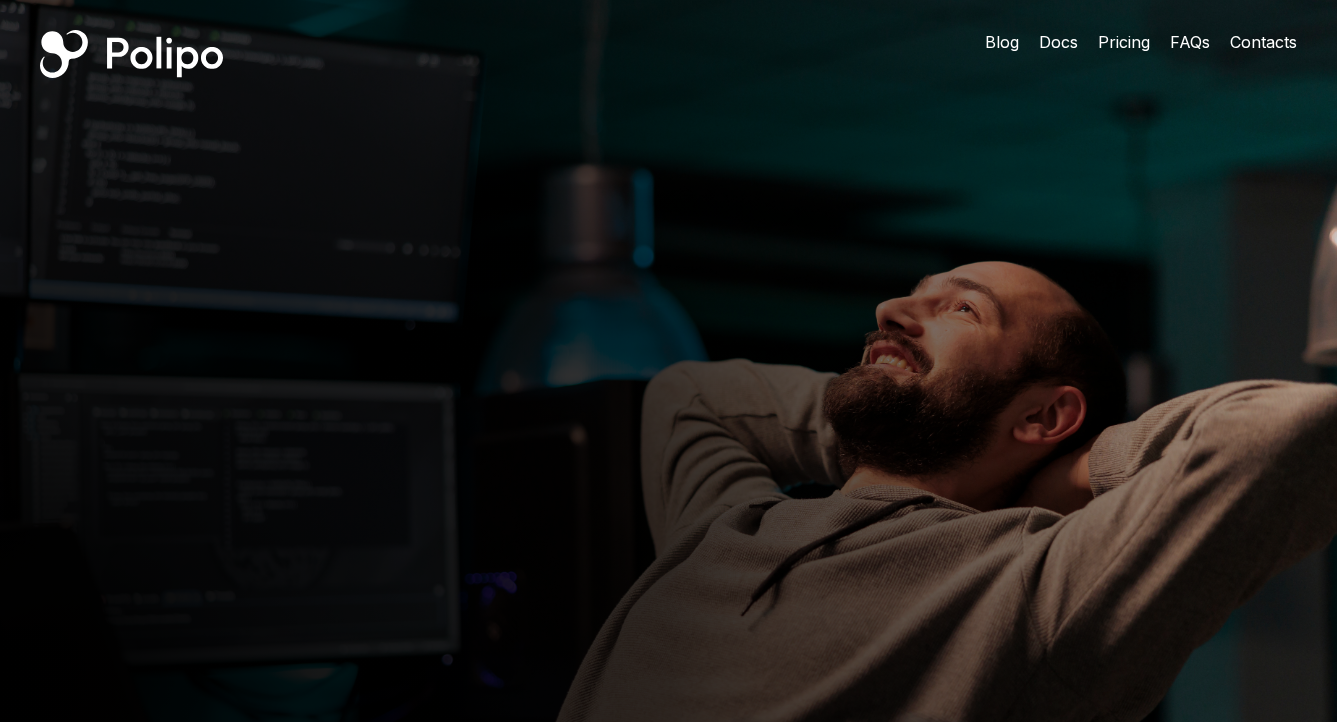 scroll, scrollTop: 0, scrollLeft: 0, axis: both 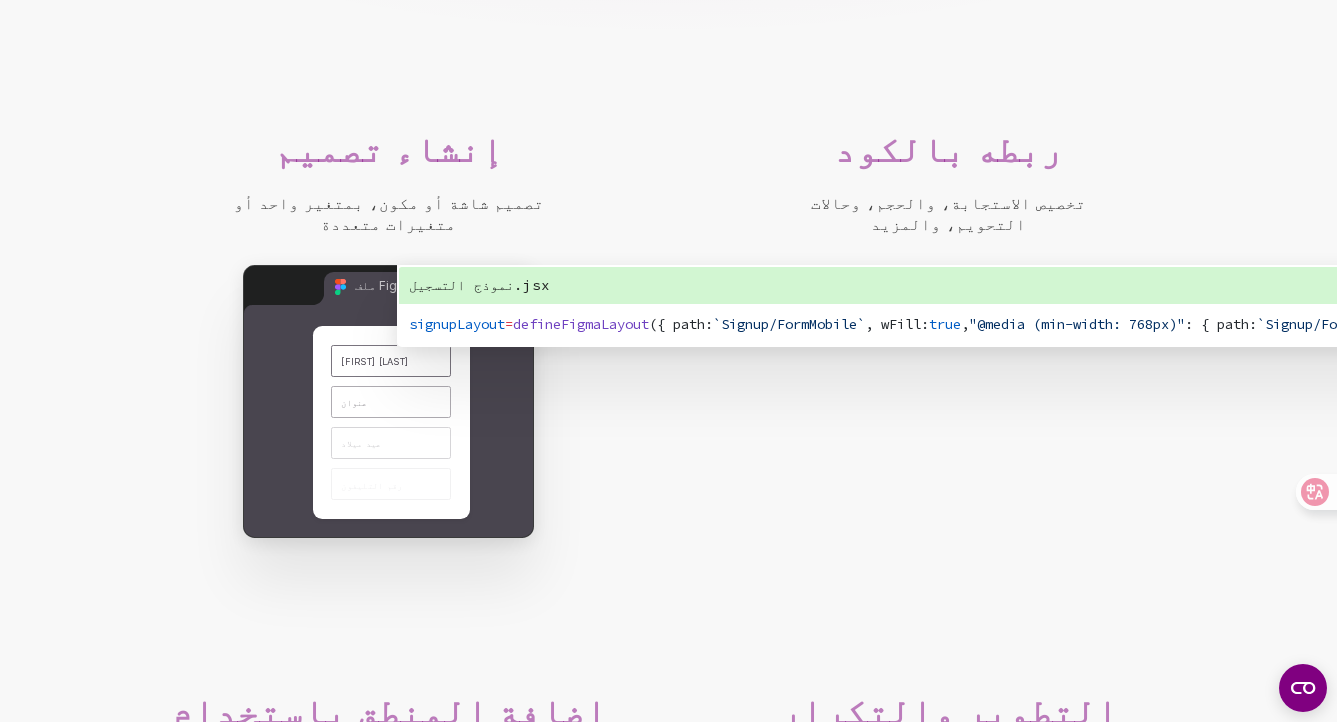 click on "signupLayout" at bounding box center [457, 324] 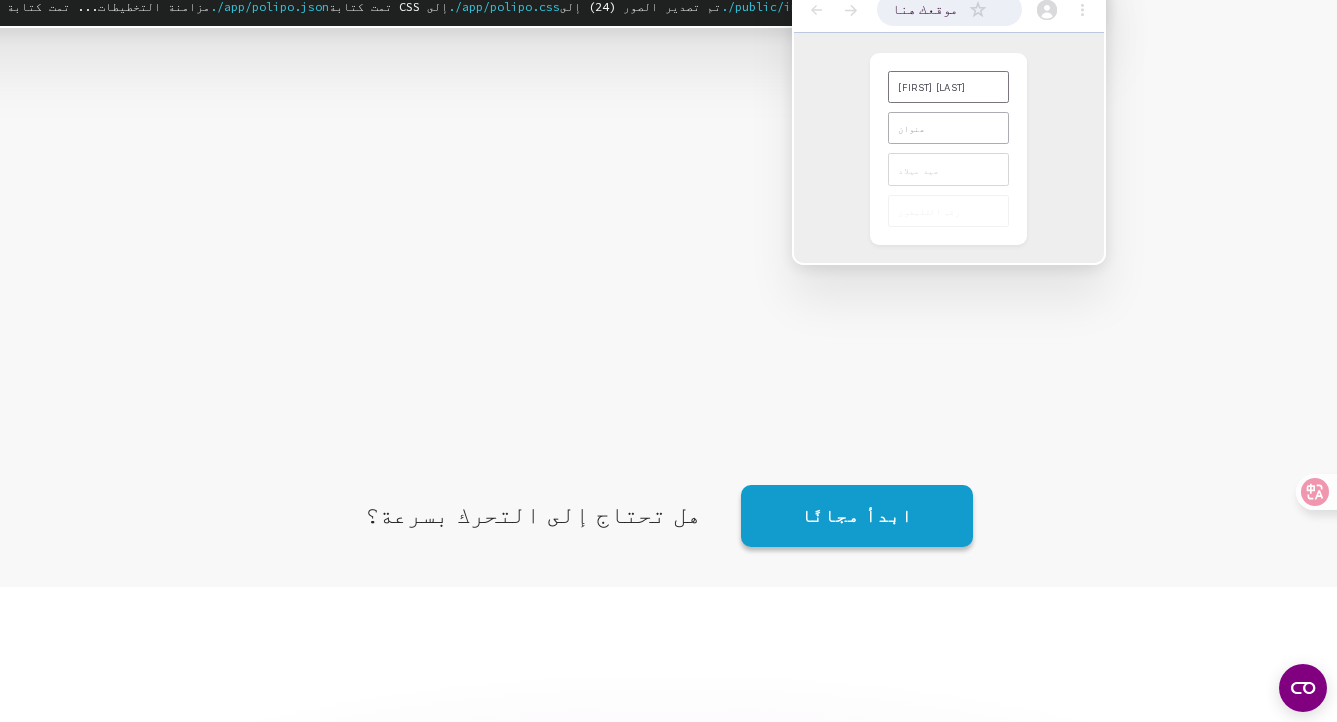 scroll, scrollTop: 2996, scrollLeft: 0, axis: vertical 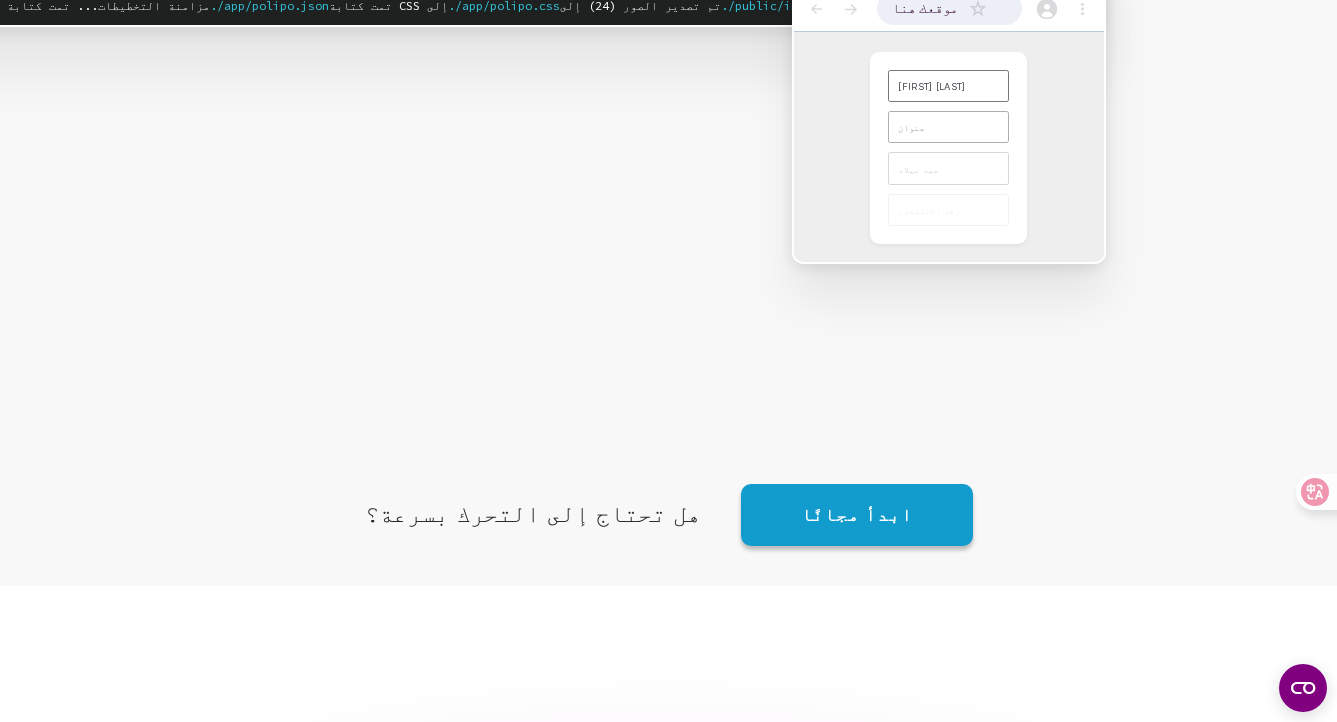 click on "ابدأ مجانًا" at bounding box center [857, 514] 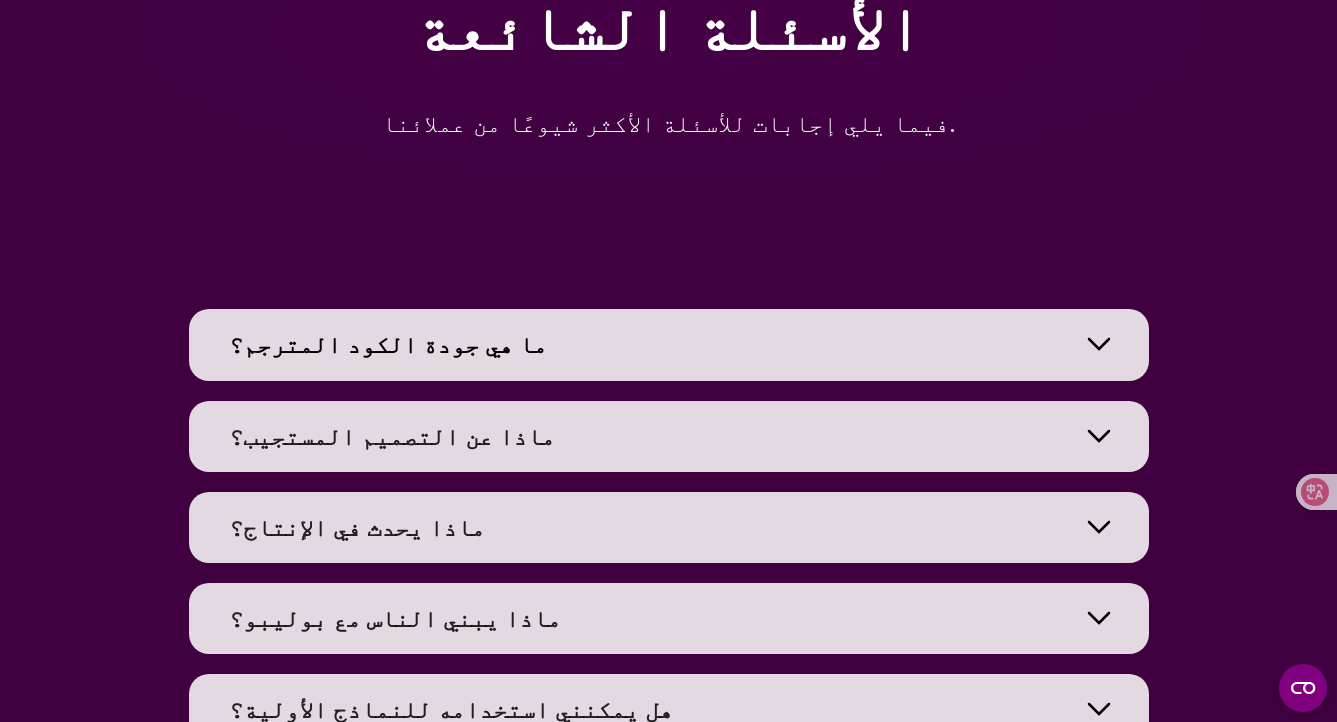 scroll, scrollTop: 14657, scrollLeft: 0, axis: vertical 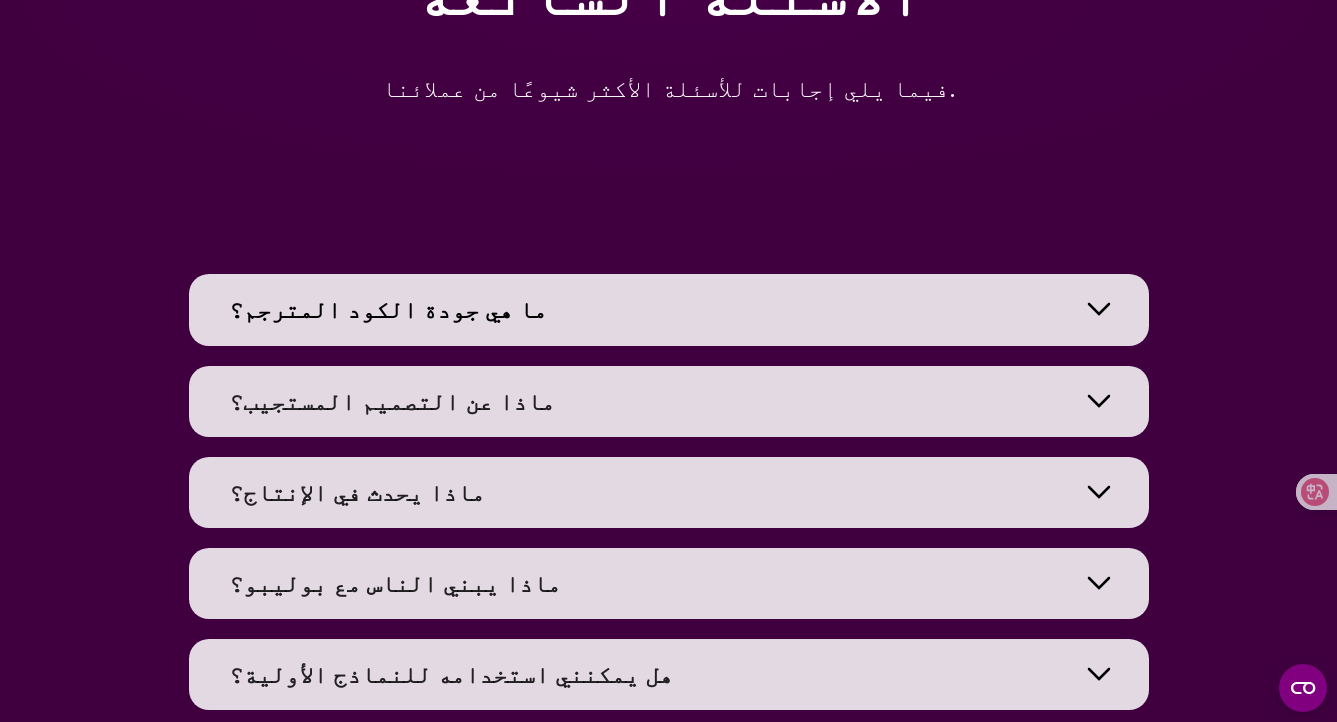click on "ما هي جودة الكود المترجم؟" at bounding box center [654, 309] 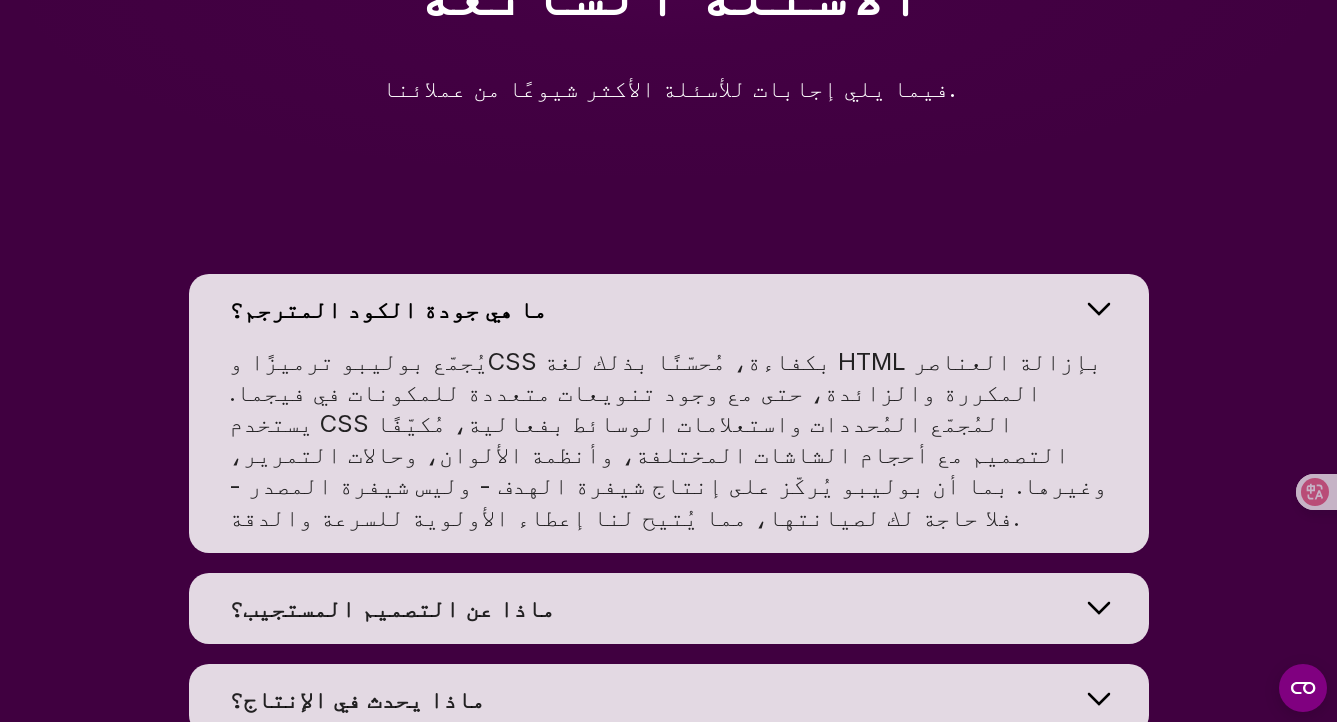 click on "ما هي جودة الكود المترجم؟" at bounding box center [654, 309] 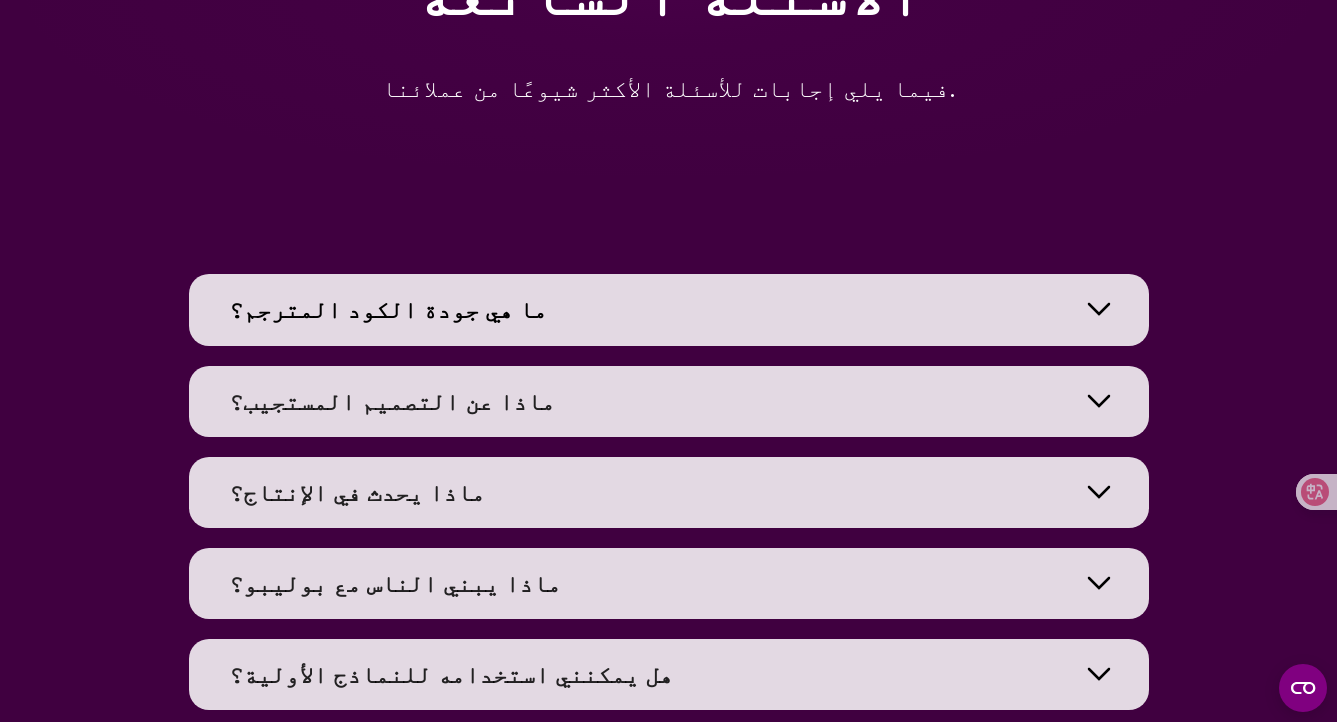 click on "ماذا عن التصميم المستجيب؟" at bounding box center [654, 401] 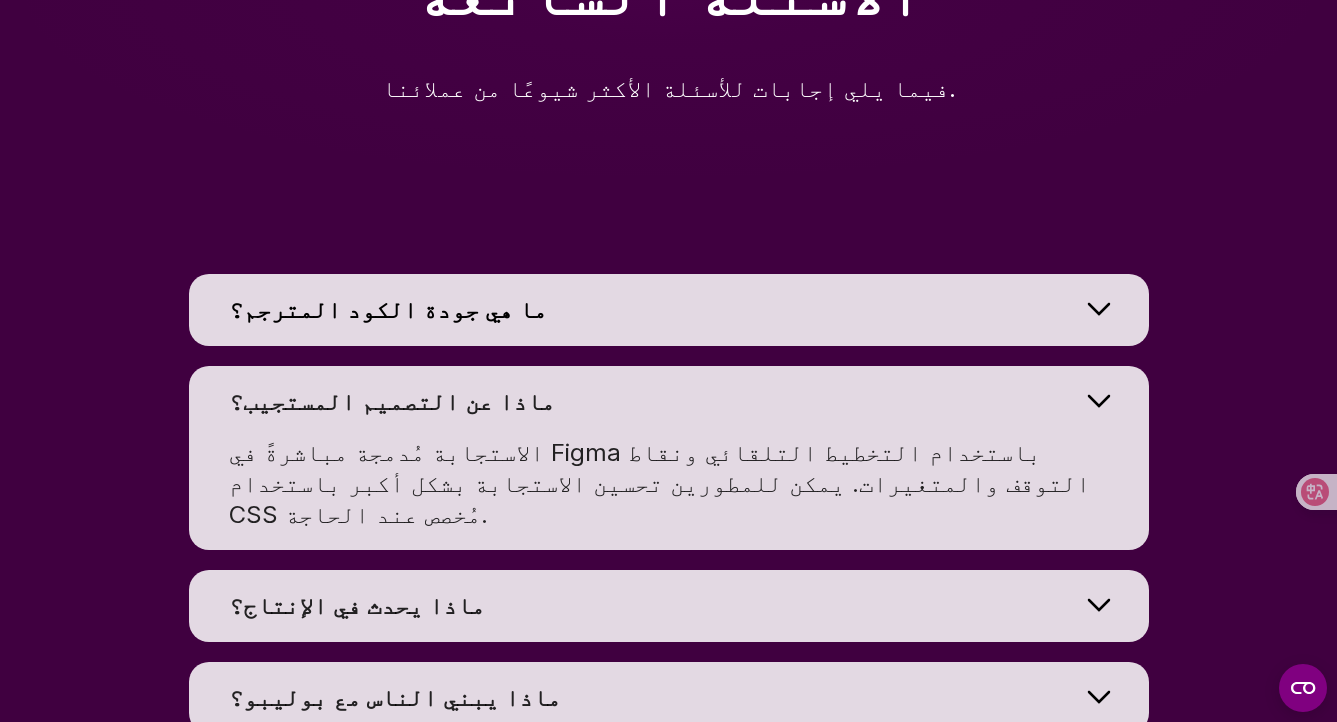 click on "ماذا عن التصميم المستجيب؟" at bounding box center [654, 401] 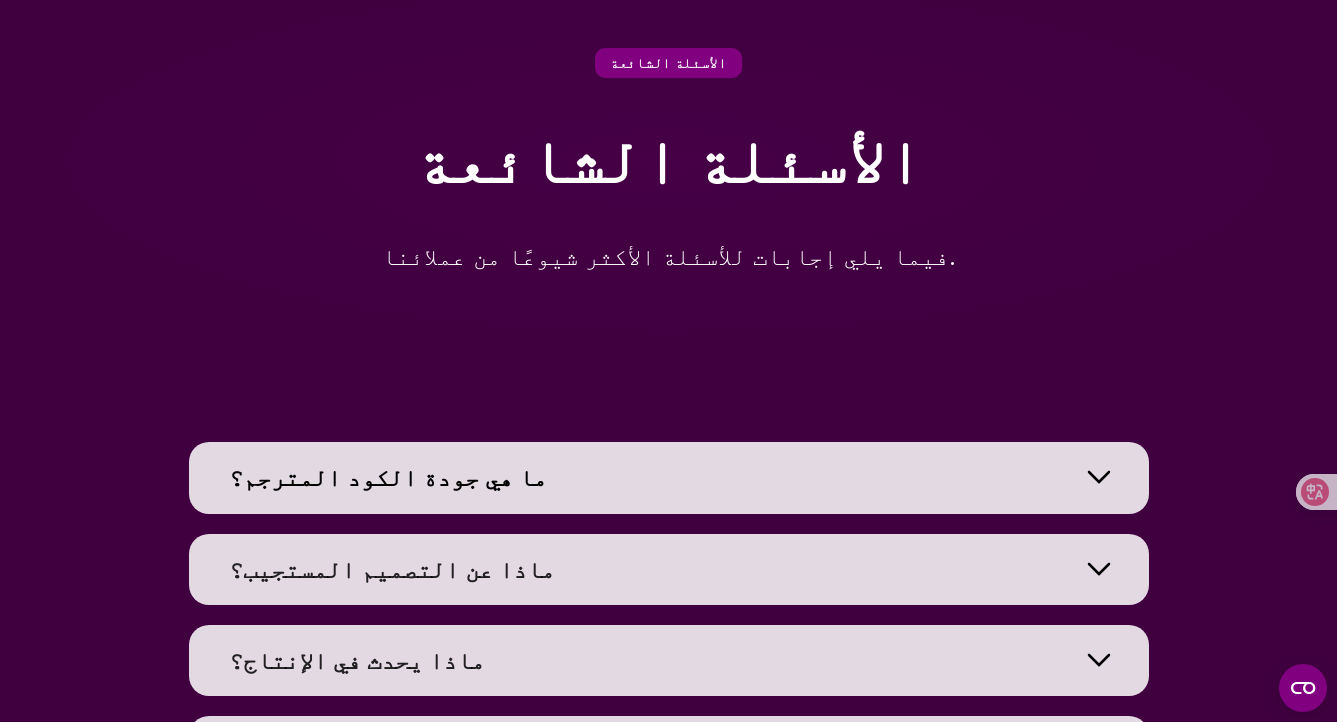 scroll, scrollTop: 14242, scrollLeft: 0, axis: vertical 